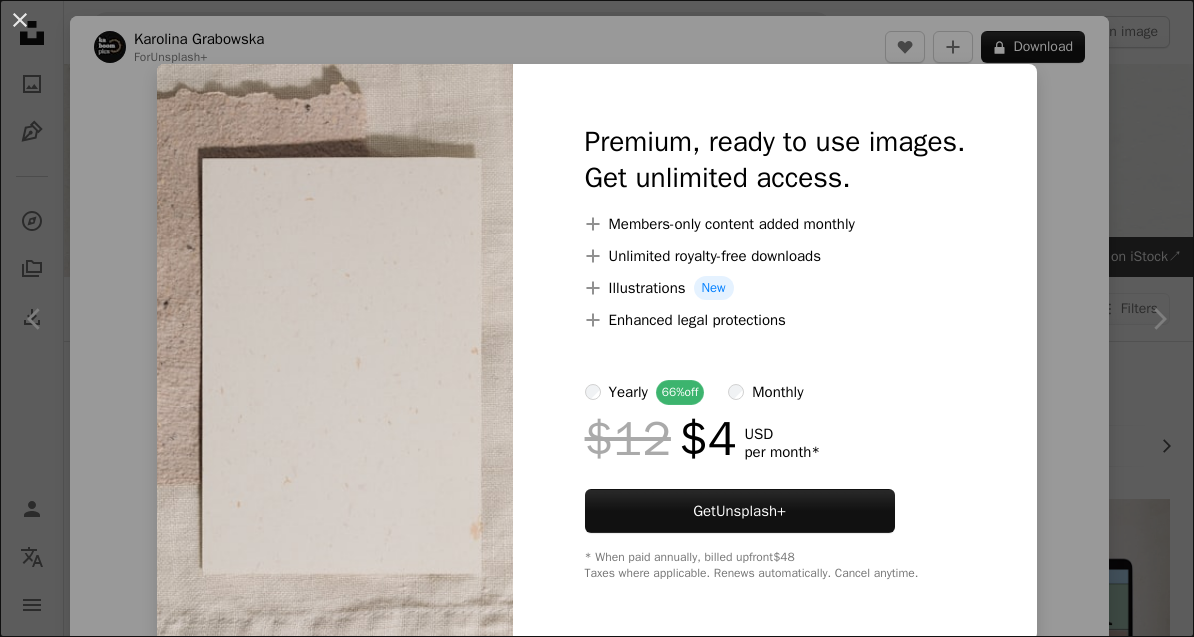 scroll, scrollTop: 11224, scrollLeft: 77, axis: both 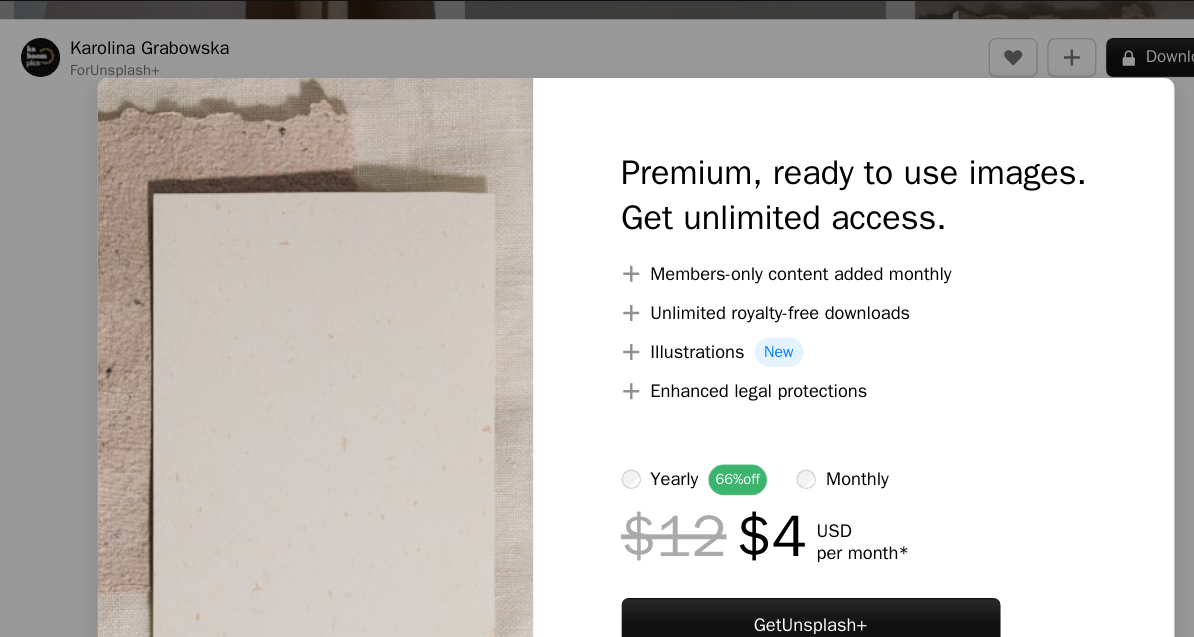 click at bounding box center (335, 352) 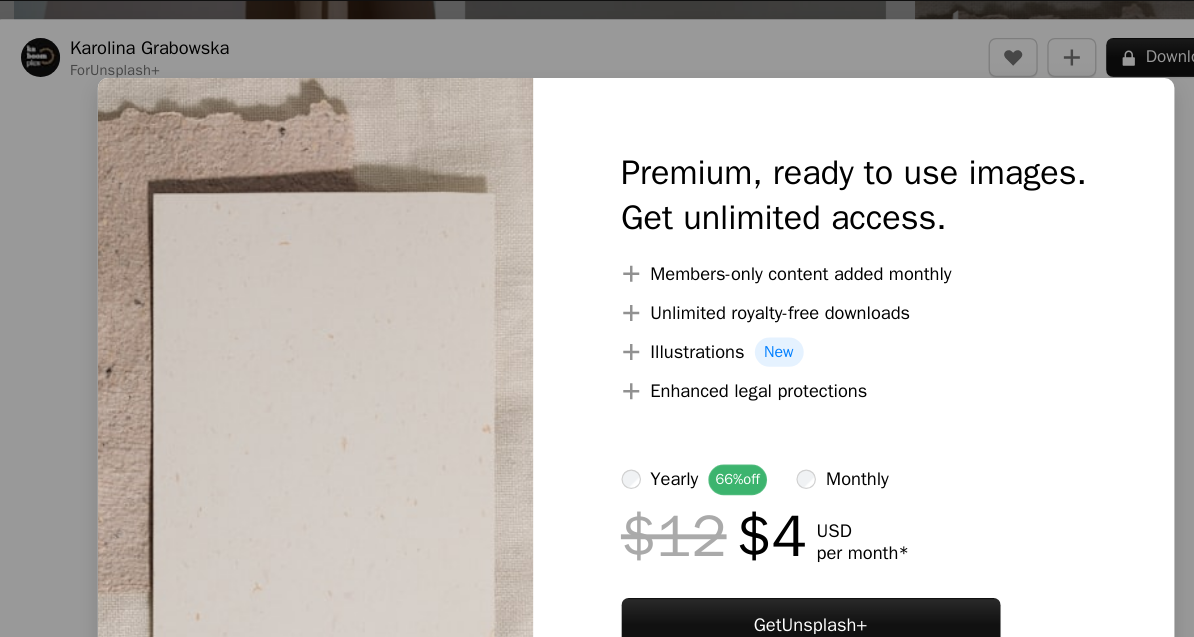 click on "An X shape Premium, ready to use images. Get unlimited access. A plus sign Members-only content added monthly A plus sign Unlimited royalty-free downloads A plus sign Illustrations  New A plus sign Enhanced legal protections yearly 66%  off monthly $12   $4 USD per month * Get  Unsplash+ * When paid annually, billed upfront  $48 Taxes where applicable. Renews automatically. Cancel anytime." at bounding box center [597, 318] 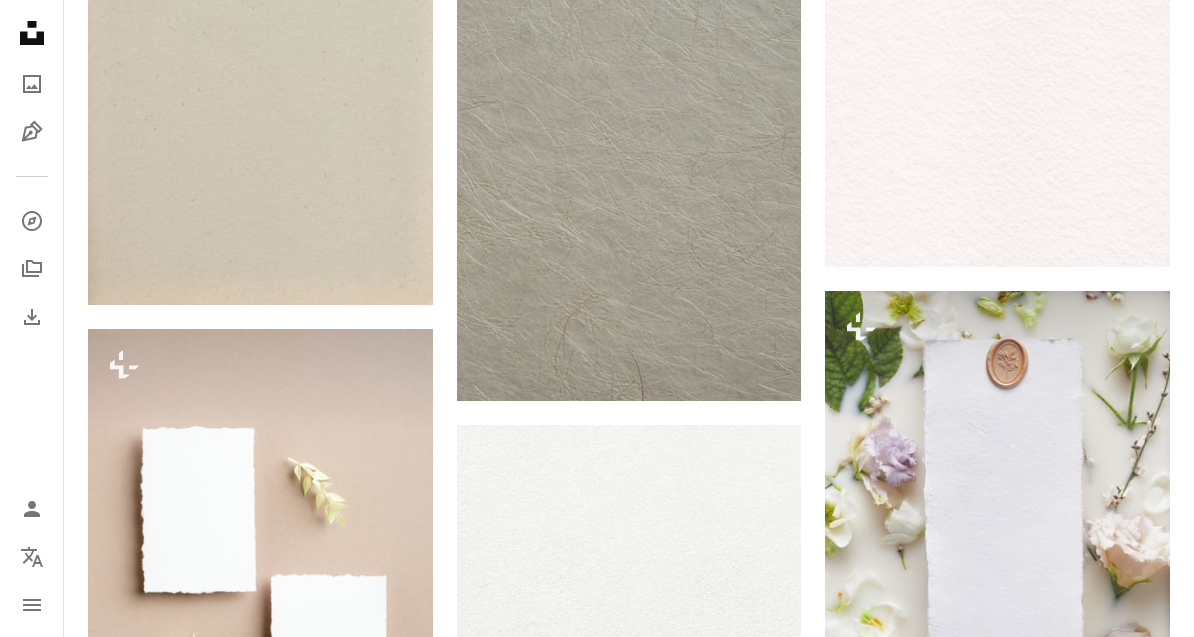 scroll, scrollTop: 0, scrollLeft: 0, axis: both 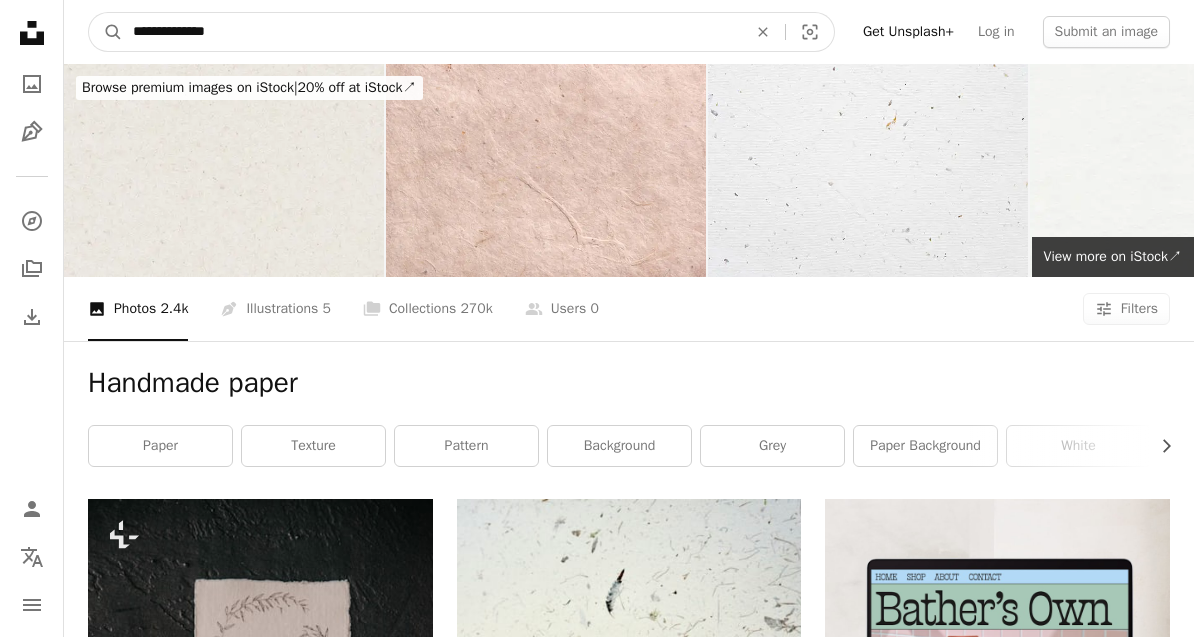 click on "**********" at bounding box center [432, 32] 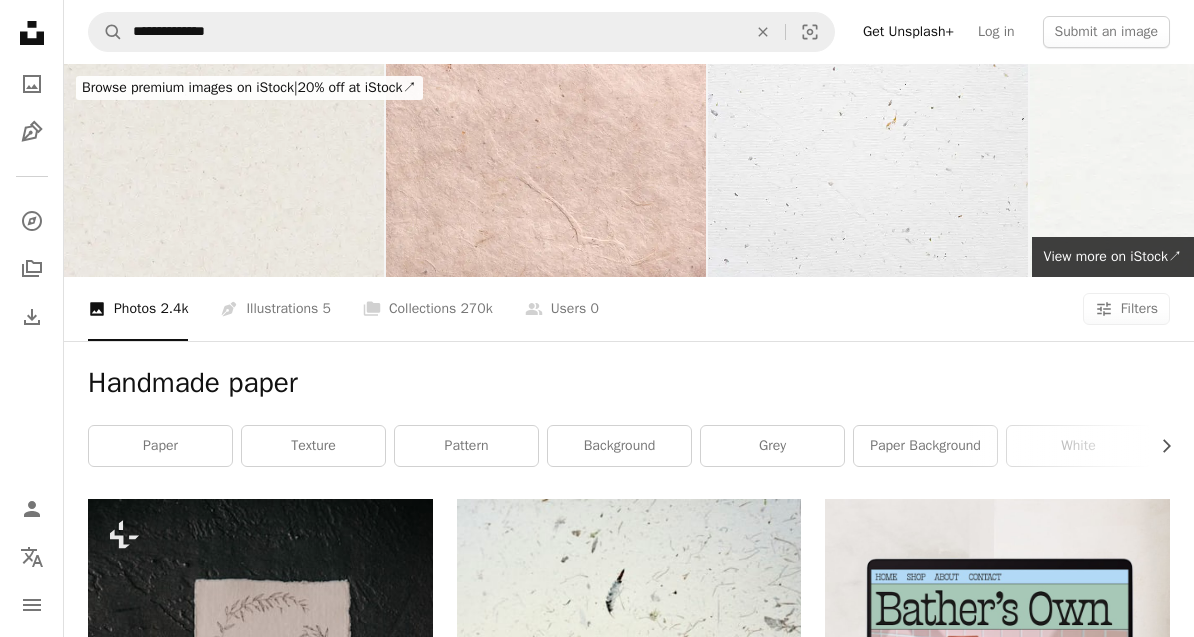 click on "Handmade paper" at bounding box center (629, 383) 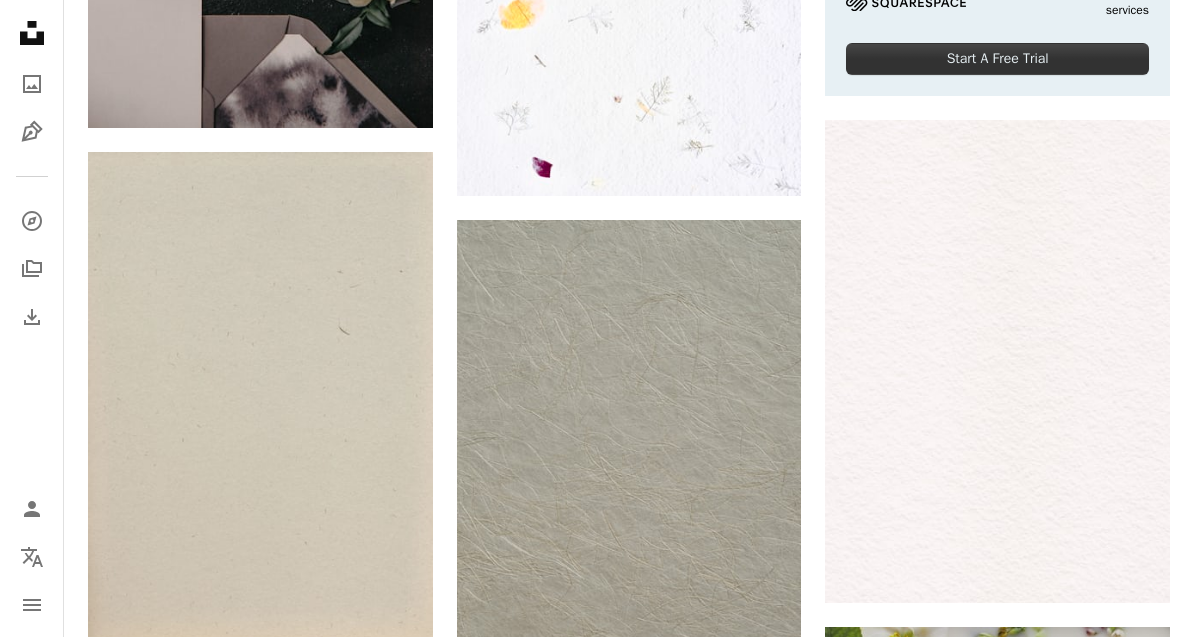 scroll, scrollTop: 887, scrollLeft: 0, axis: vertical 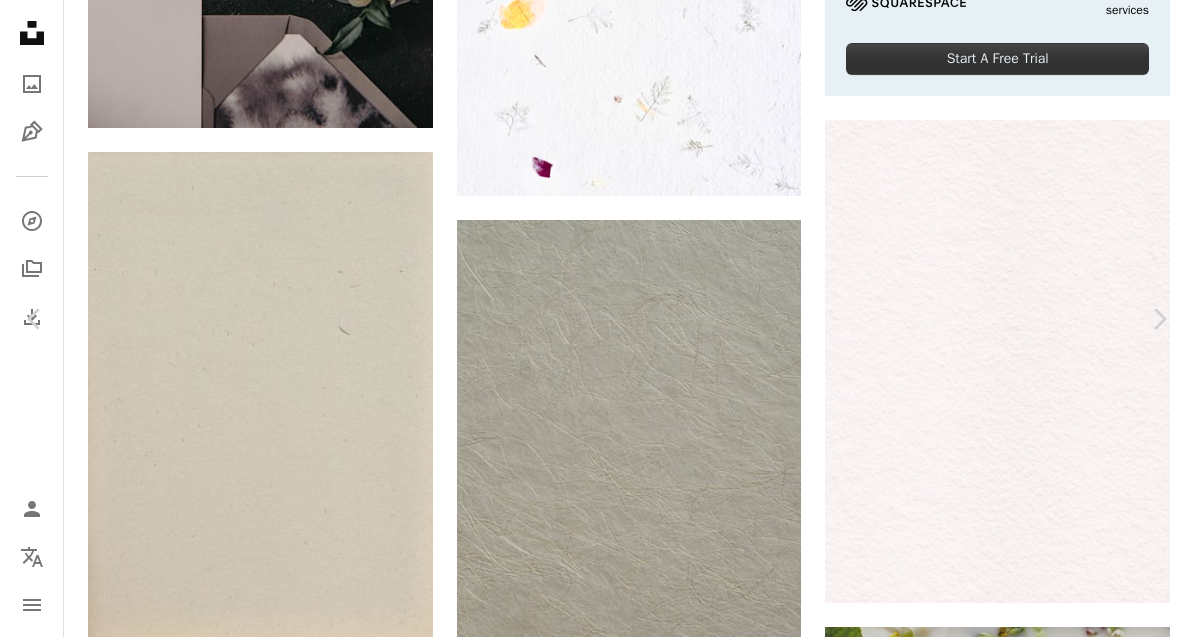 click on "Download free" at bounding box center (995, 80783) 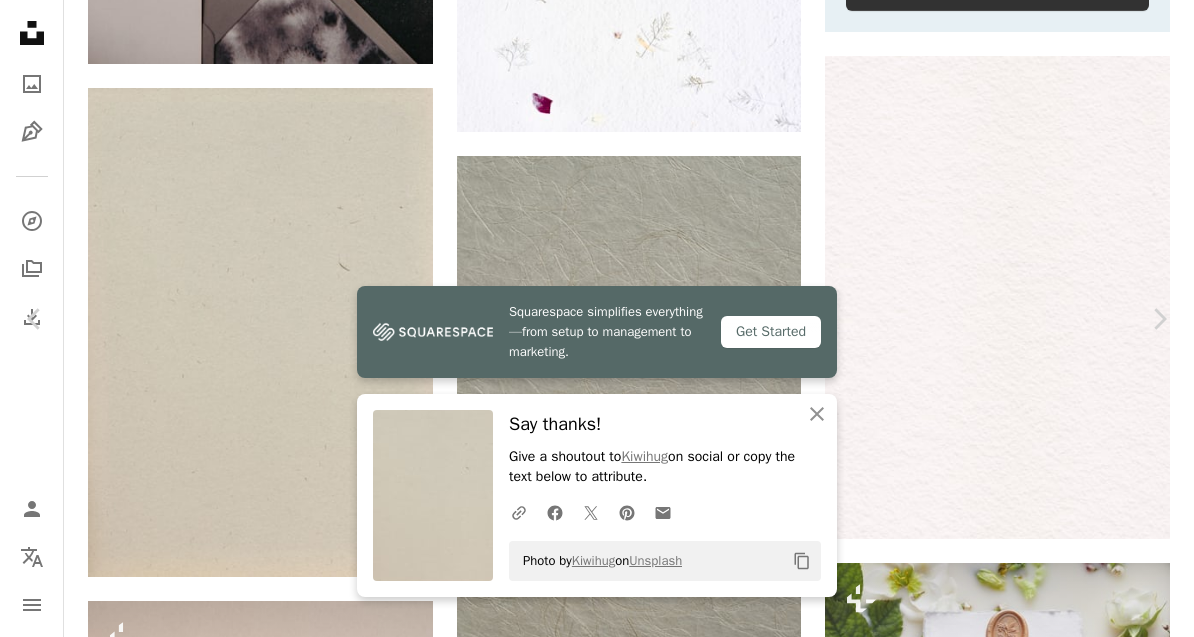 click 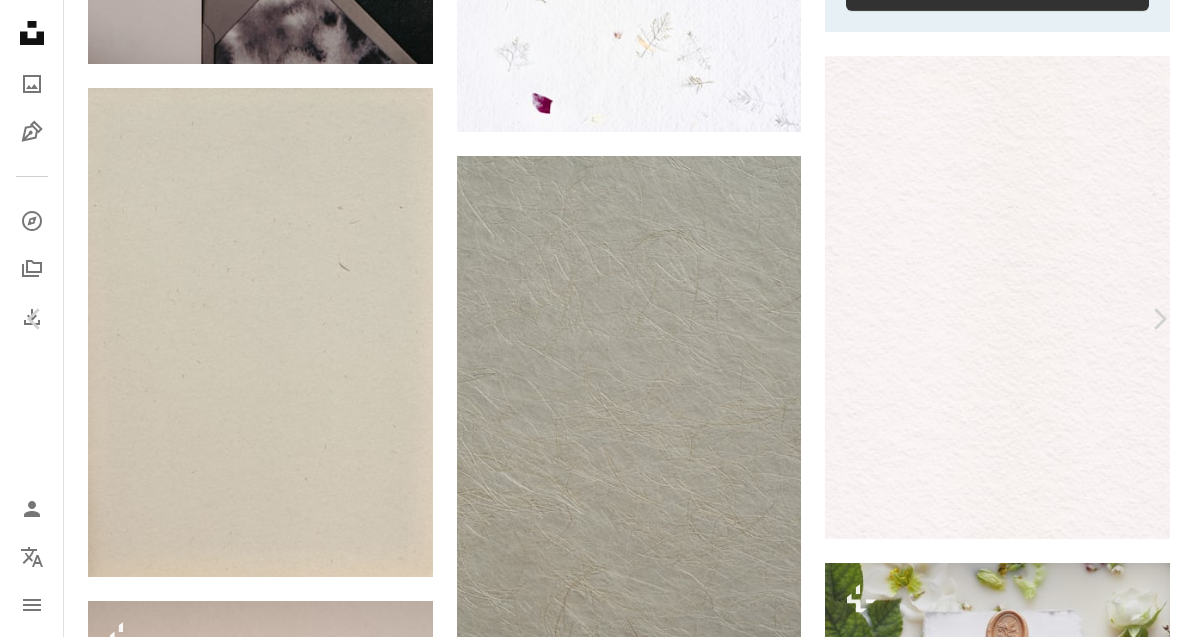 click on "Chevron down" 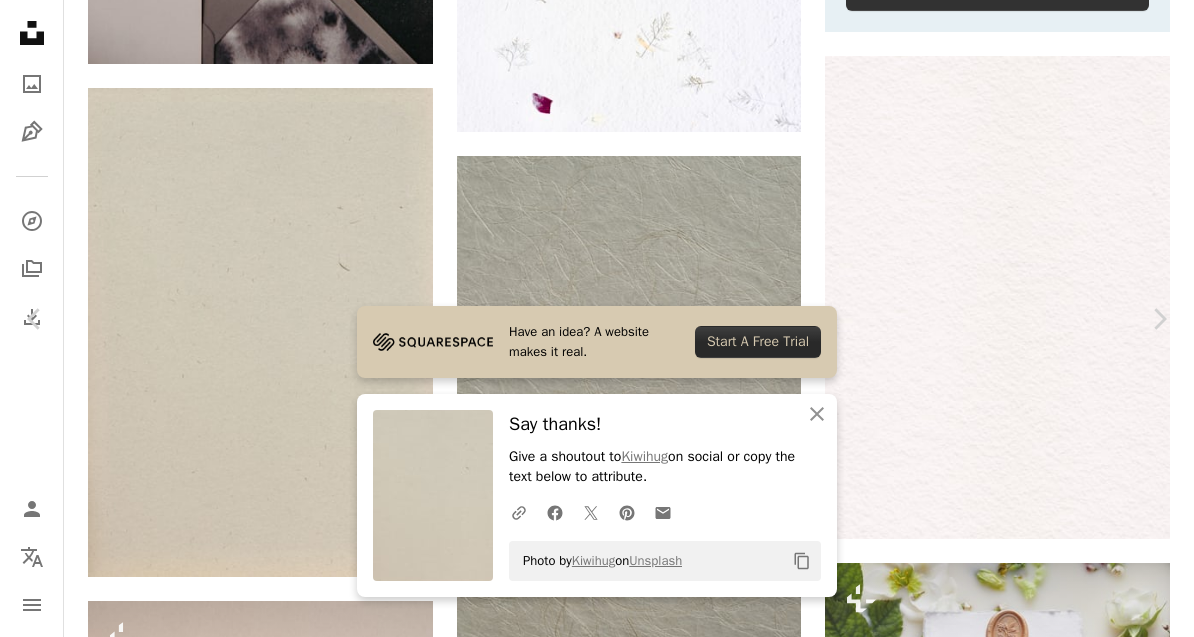 click on "An X shape" 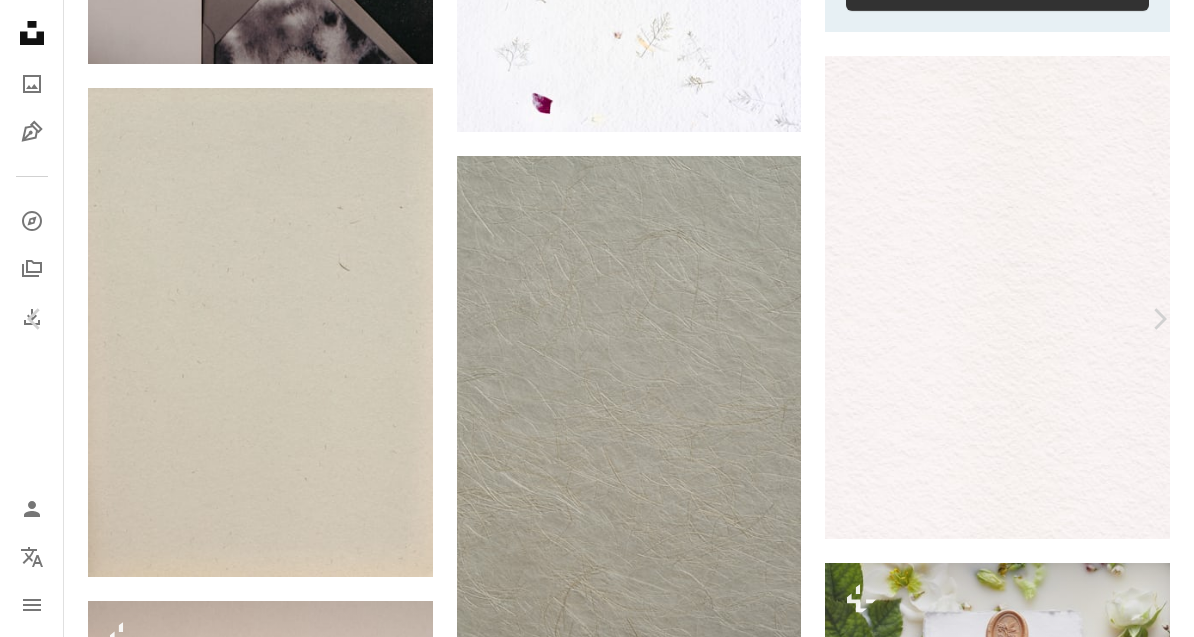 scroll, scrollTop: 6284, scrollLeft: 0, axis: vertical 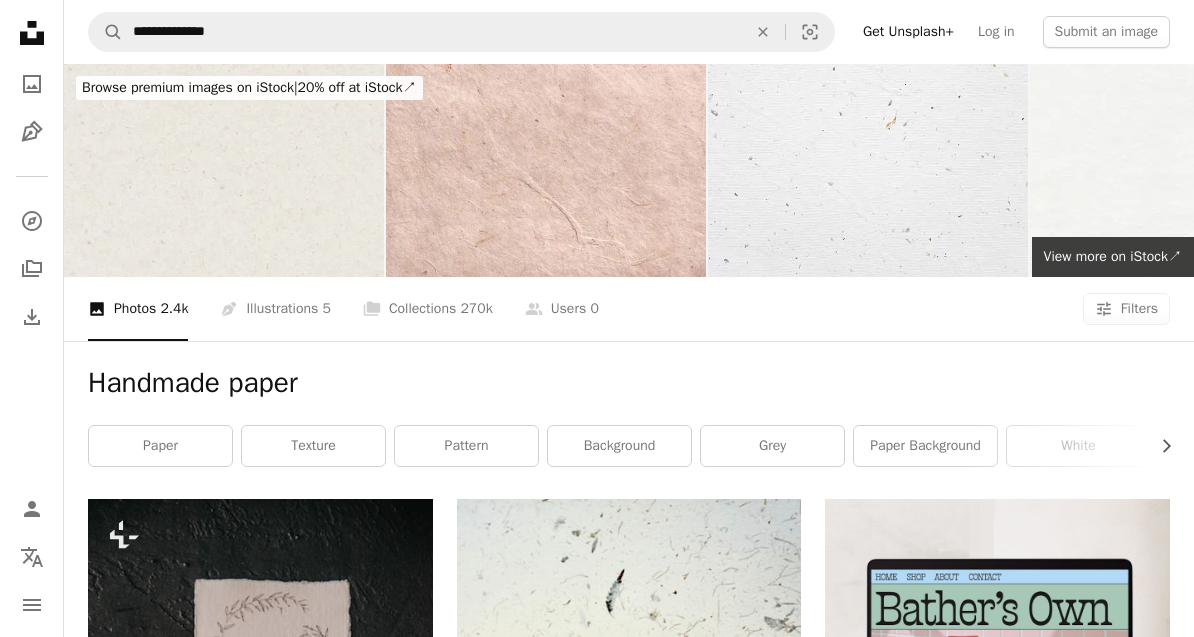click on "An X shape" 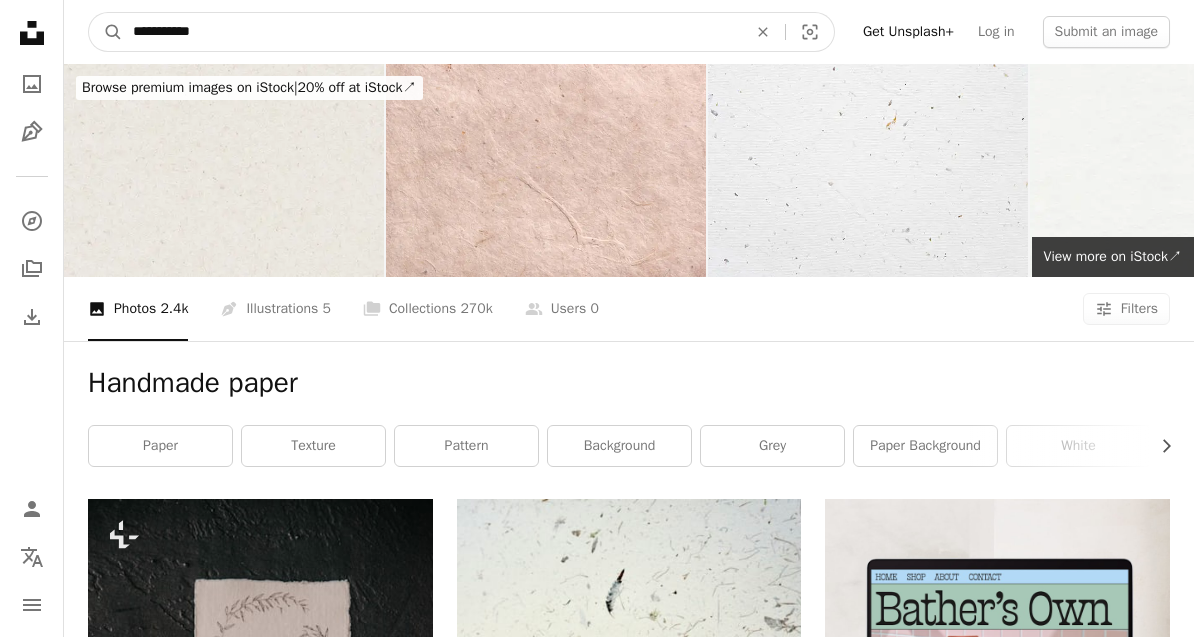 type on "**********" 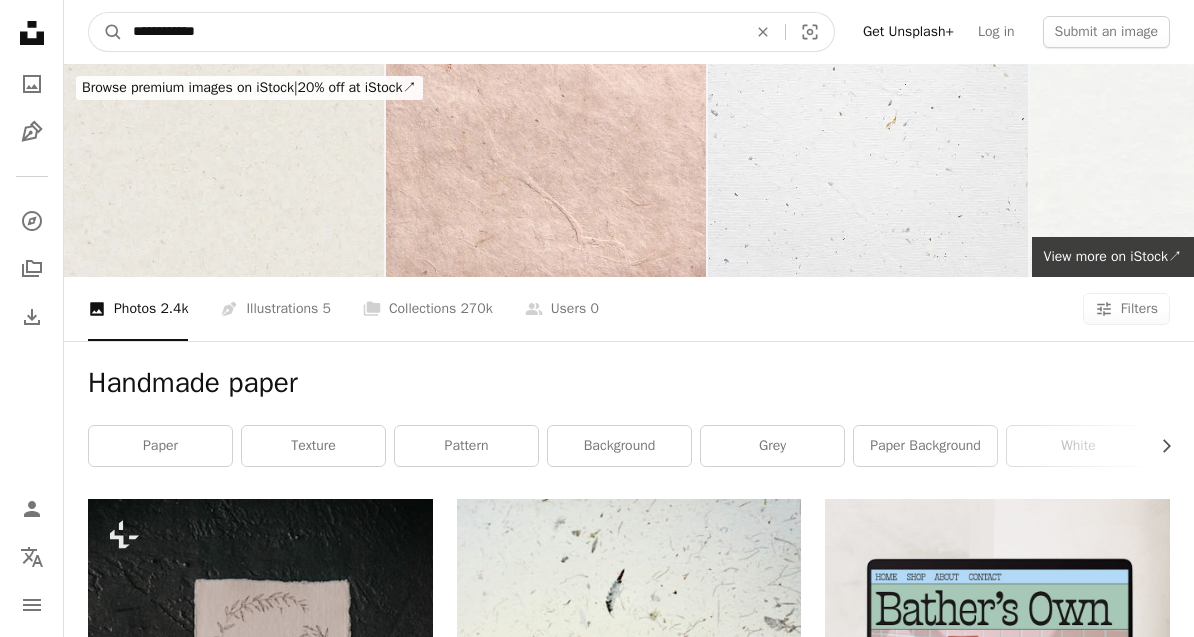 click on "A magnifying glass" at bounding box center (106, 32) 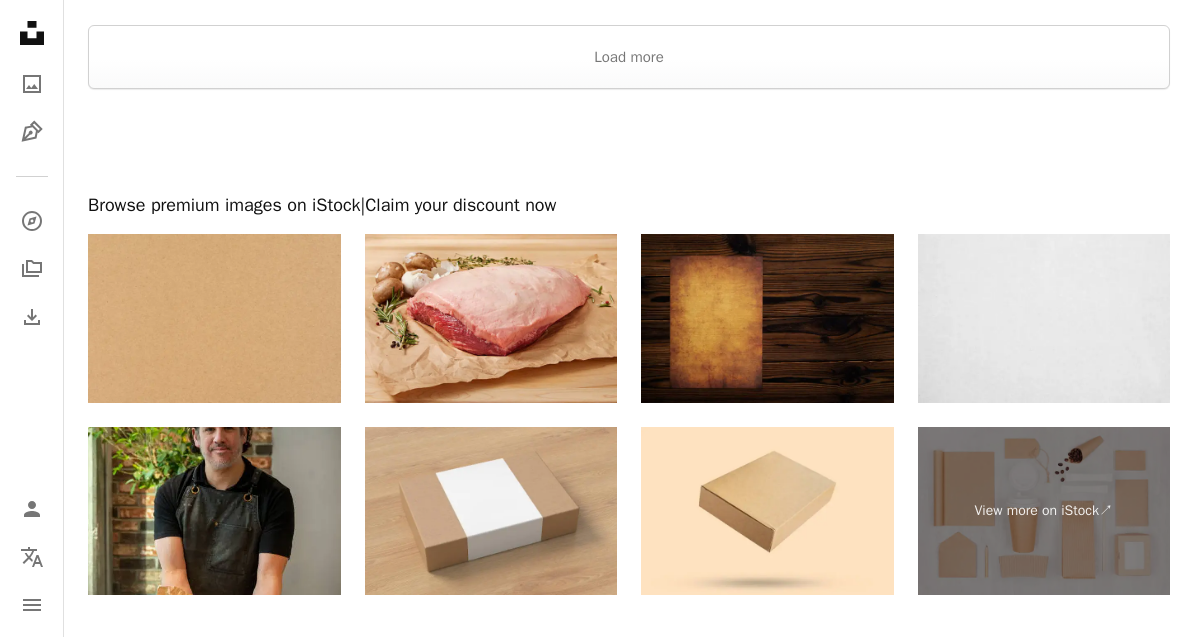 scroll, scrollTop: 3741, scrollLeft: 0, axis: vertical 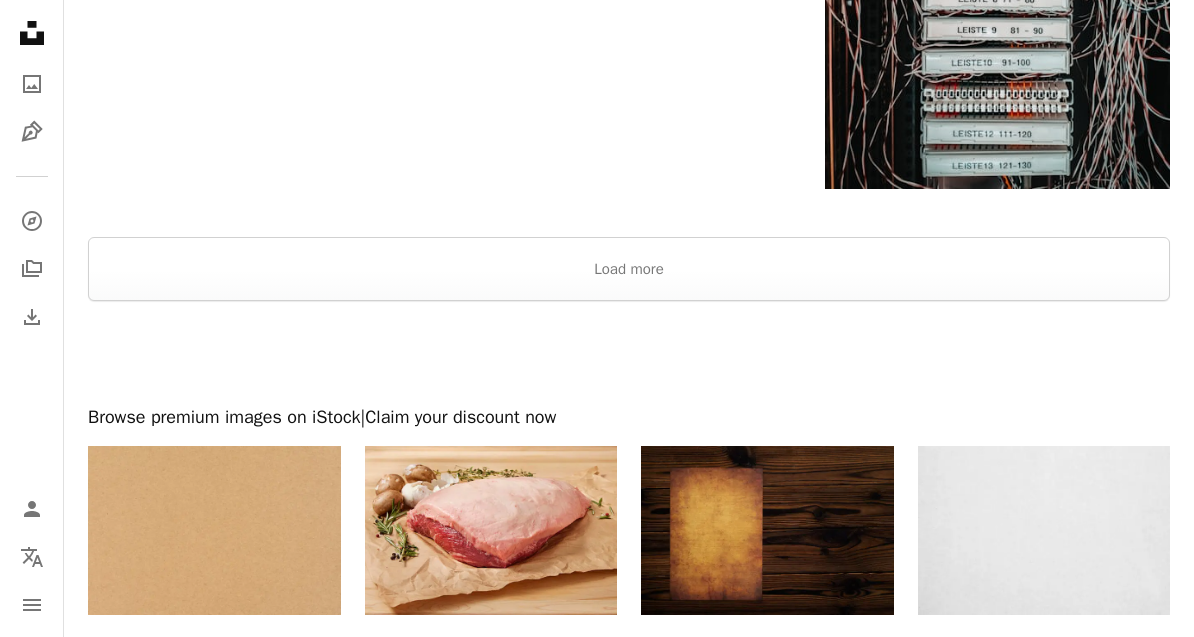 click on "Load more" at bounding box center [629, 270] 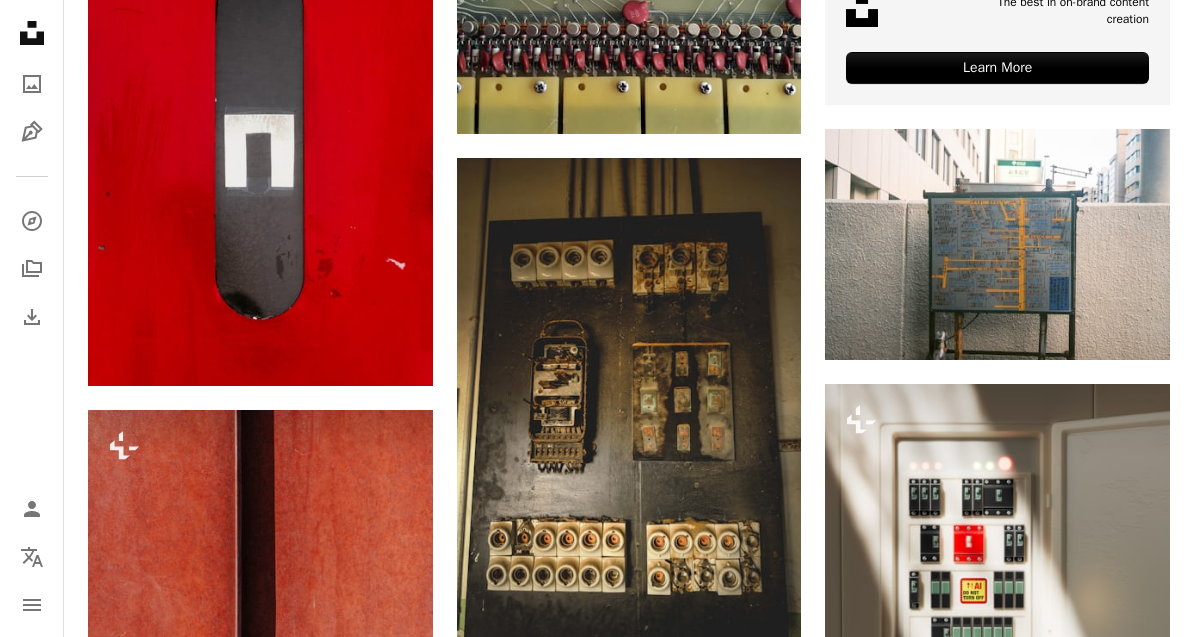 scroll, scrollTop: 0, scrollLeft: 0, axis: both 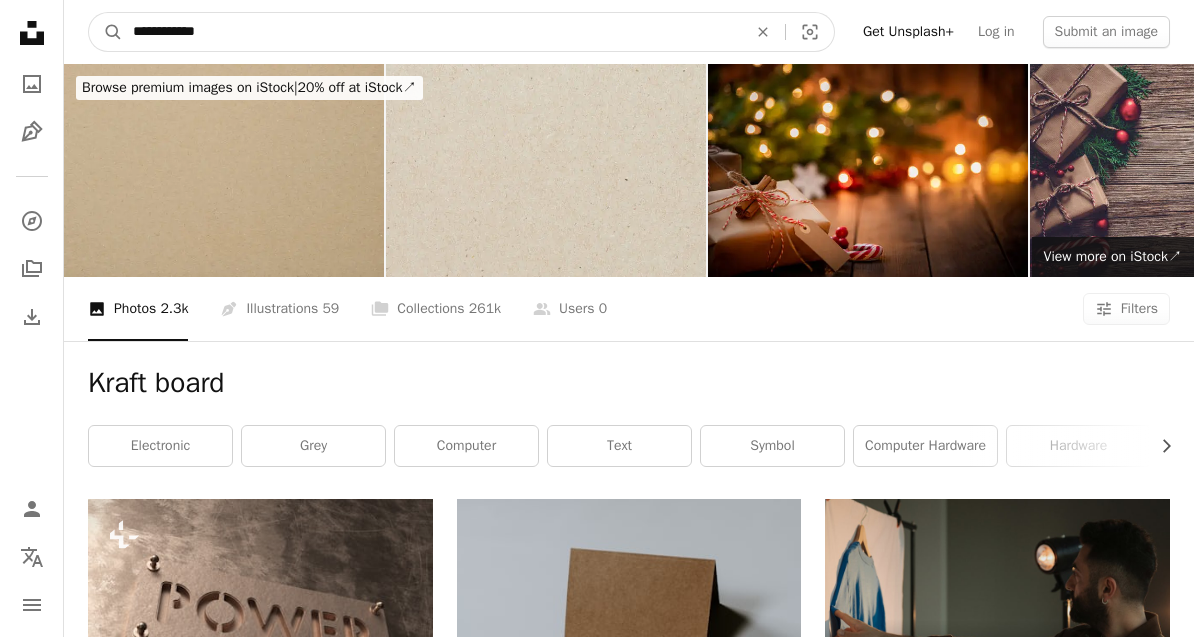 click on "**********" at bounding box center (432, 32) 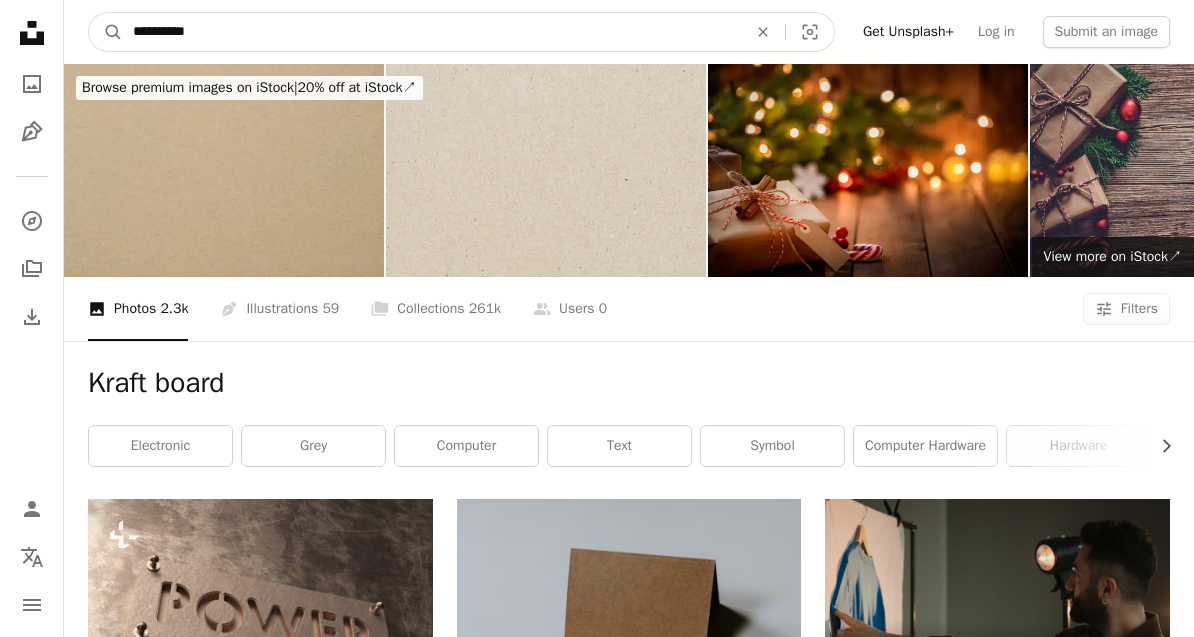 type on "**********" 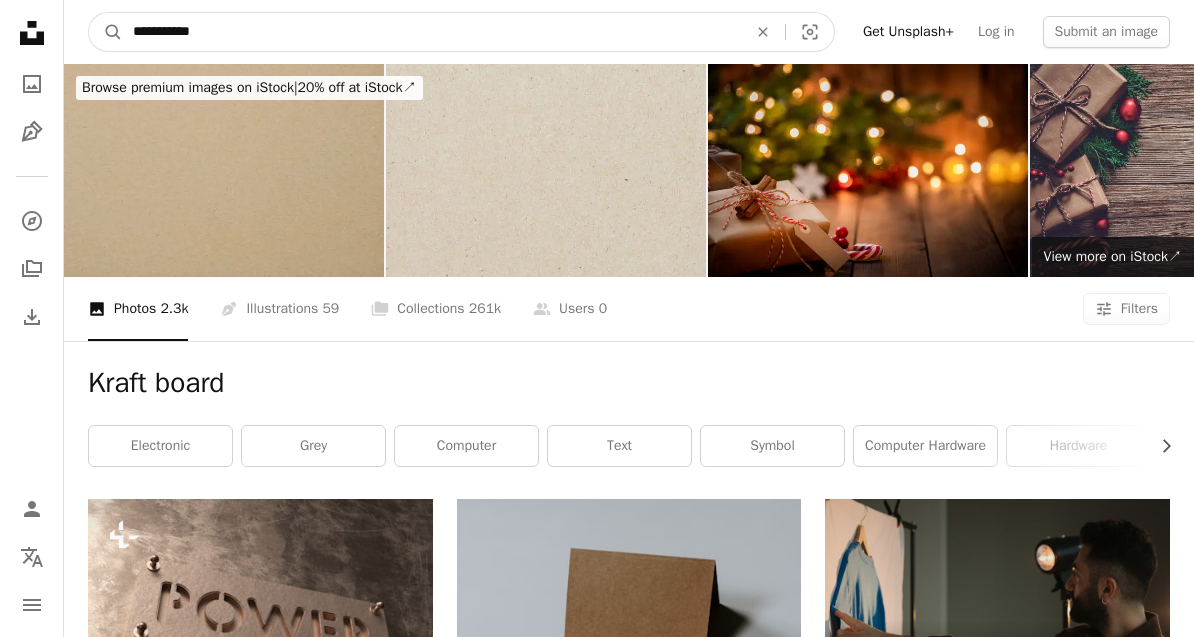 click on "A magnifying glass" at bounding box center [106, 32] 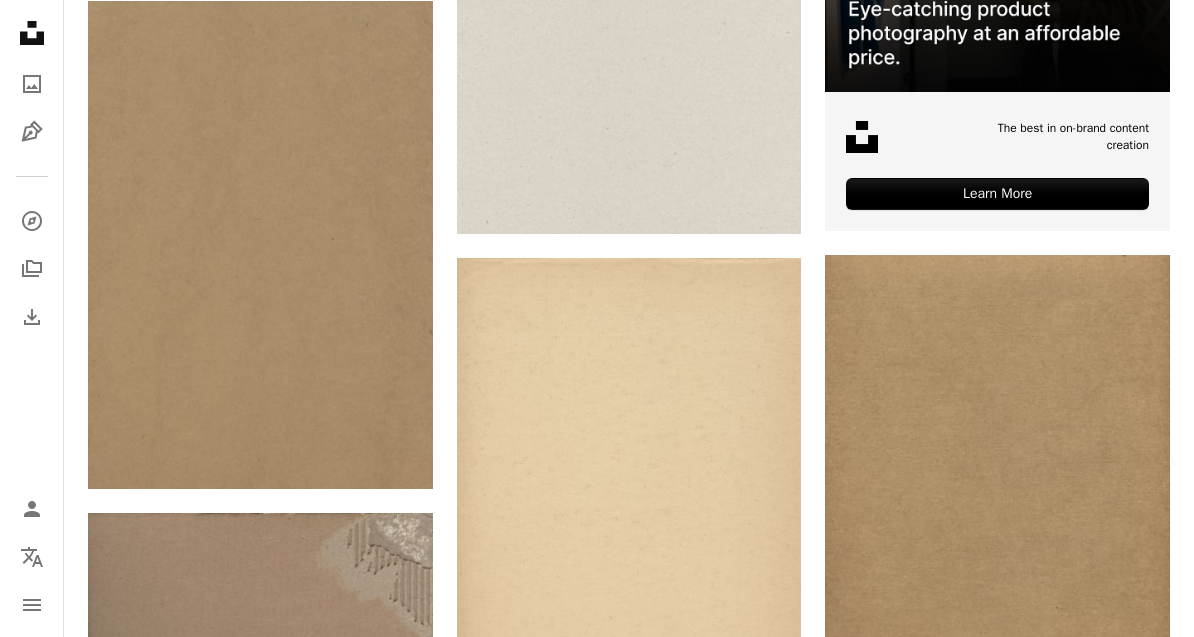 scroll, scrollTop: 752, scrollLeft: 0, axis: vertical 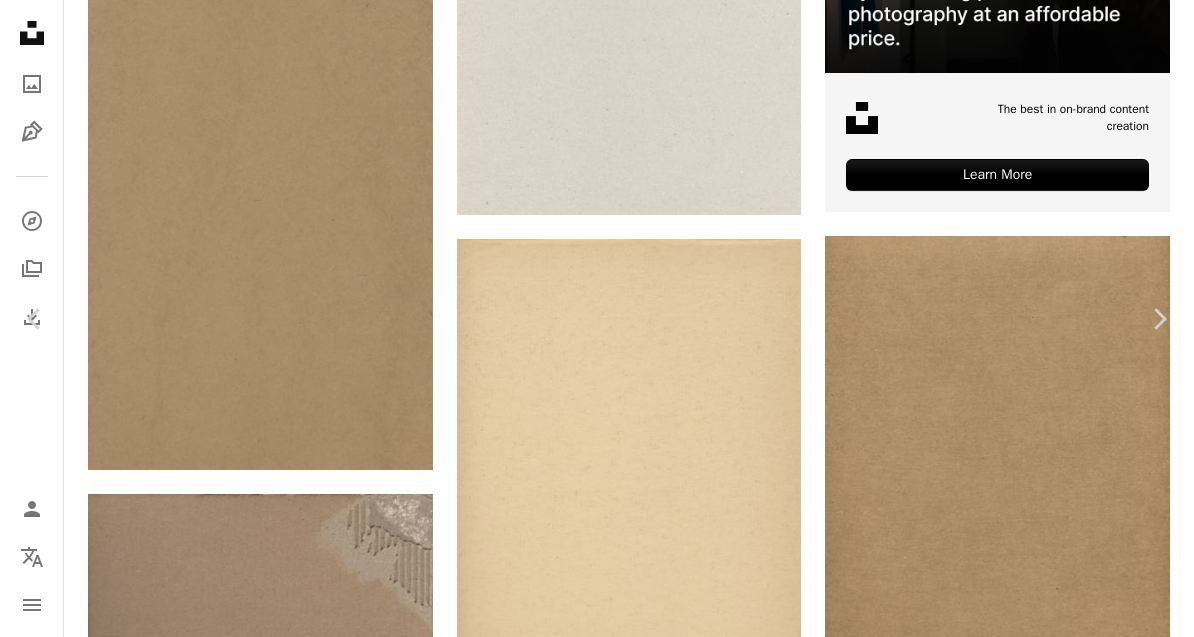 click on "An X shape Chevron left Chevron right [BRAND] [BRAND] A heart A plus sign Download free Chevron down Zoom in Views 16,220,424 Downloads 217,474 A forward-right arrow Share Info icon Info More Actions Calendar outlined Published on  March 15, 2021 Camera EPSON, Perfection 3200 Safety Free to use under the  Unsplash License texture paper pattern paper background backgrounds chromebook wallpaper paperboard background wood text home decor beige canvas linen rug page Free pictures Browse premium related images on iStock  |  Save 20% with code UNSPLASH20 View more on iStock  ↗ Related images A heart A plus sign [BRAND] Arrow pointing down Plus sign for Unsplash+ A heart A plus sign [NAME] For  Unsplash+ A lock Download A heart A plus sign Resource Boy Arrow pointing down A heart A plus sign [NAME] Available for hire A checkmark inside of a circle Arrow pointing down A heart A plus sign [BRAND] Arrow pointing down Plus sign for Unsplash+ For" at bounding box center [597, 4446] 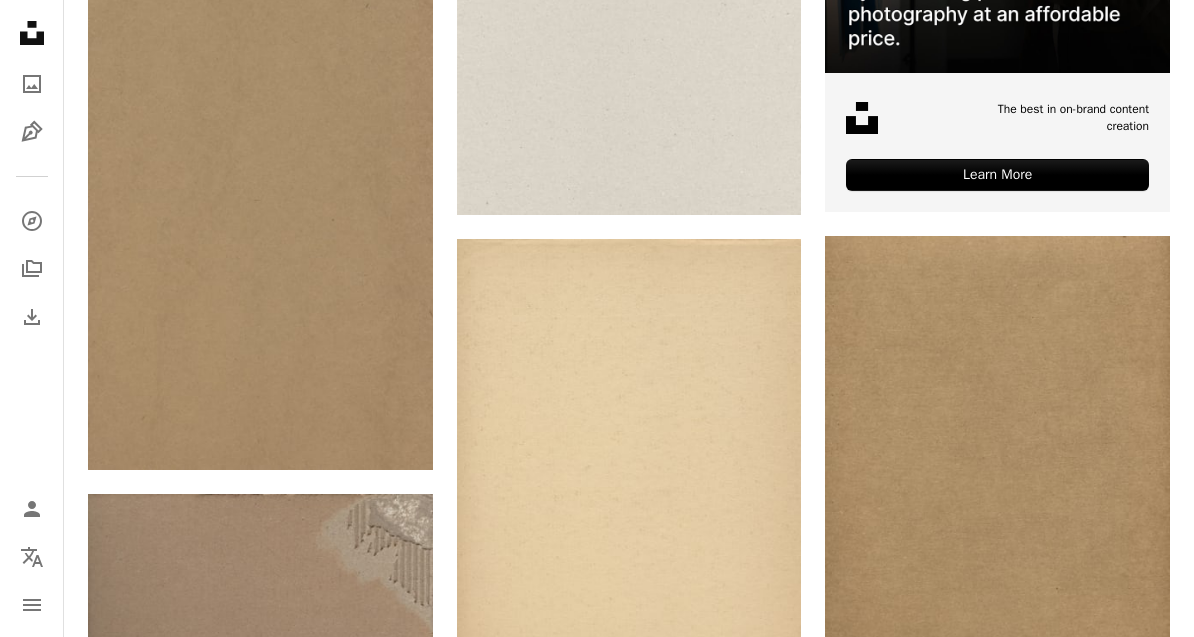 scroll, scrollTop: 752, scrollLeft: 0, axis: vertical 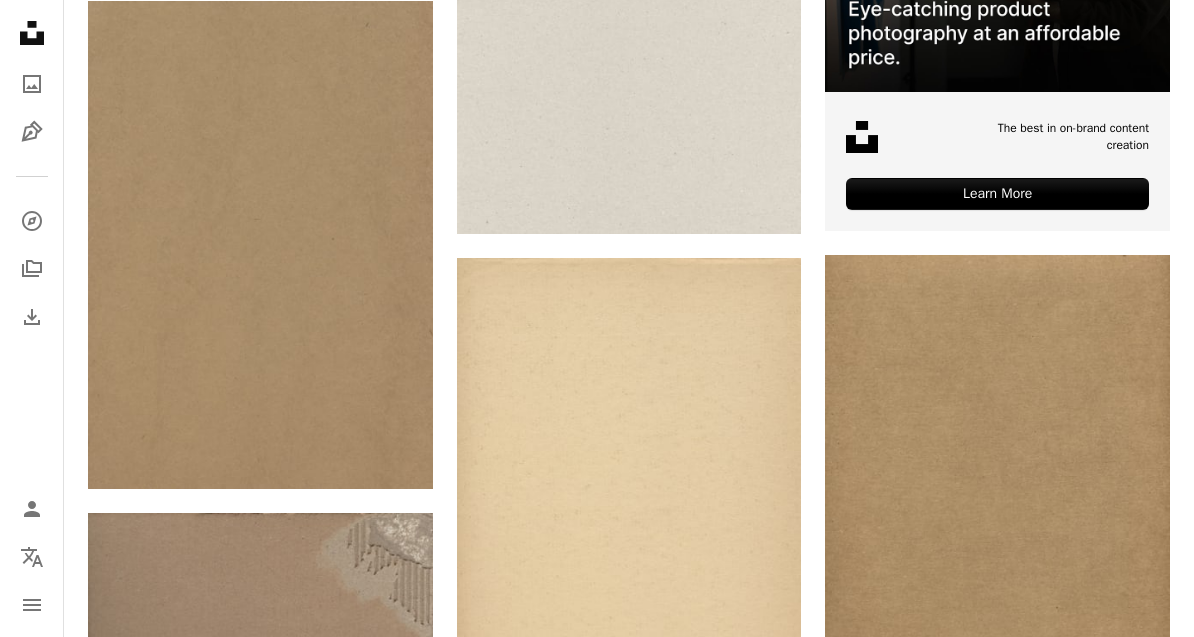 click at bounding box center (997, 493) 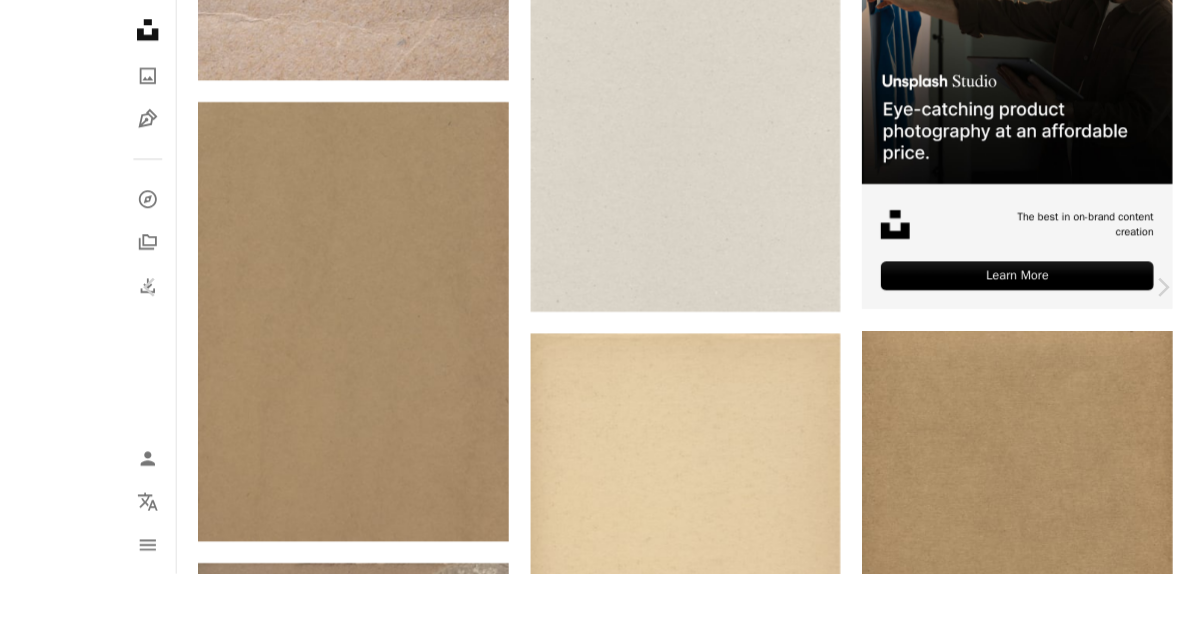 scroll, scrollTop: 726, scrollLeft: 0, axis: vertical 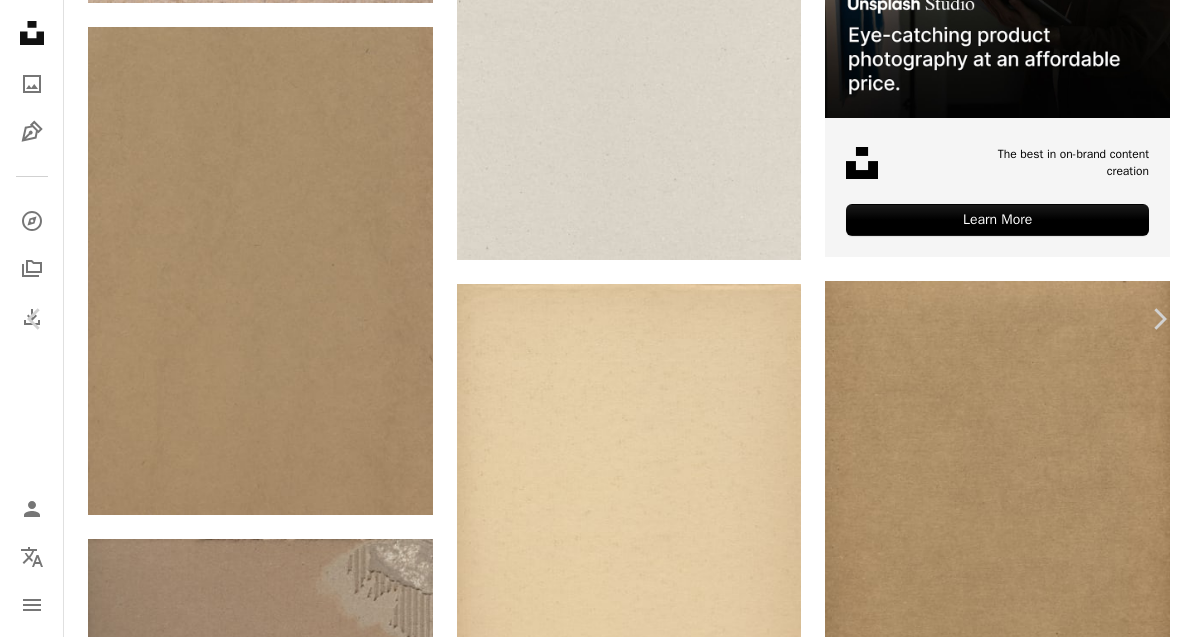 click on "Chevron down" 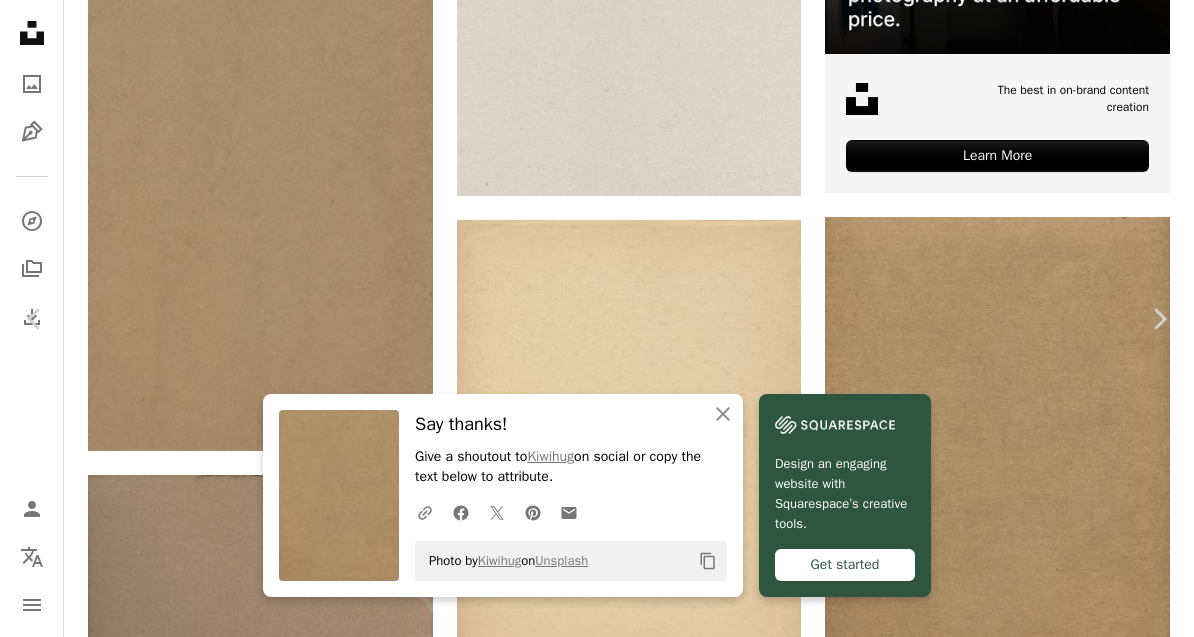 click on "An X shape" 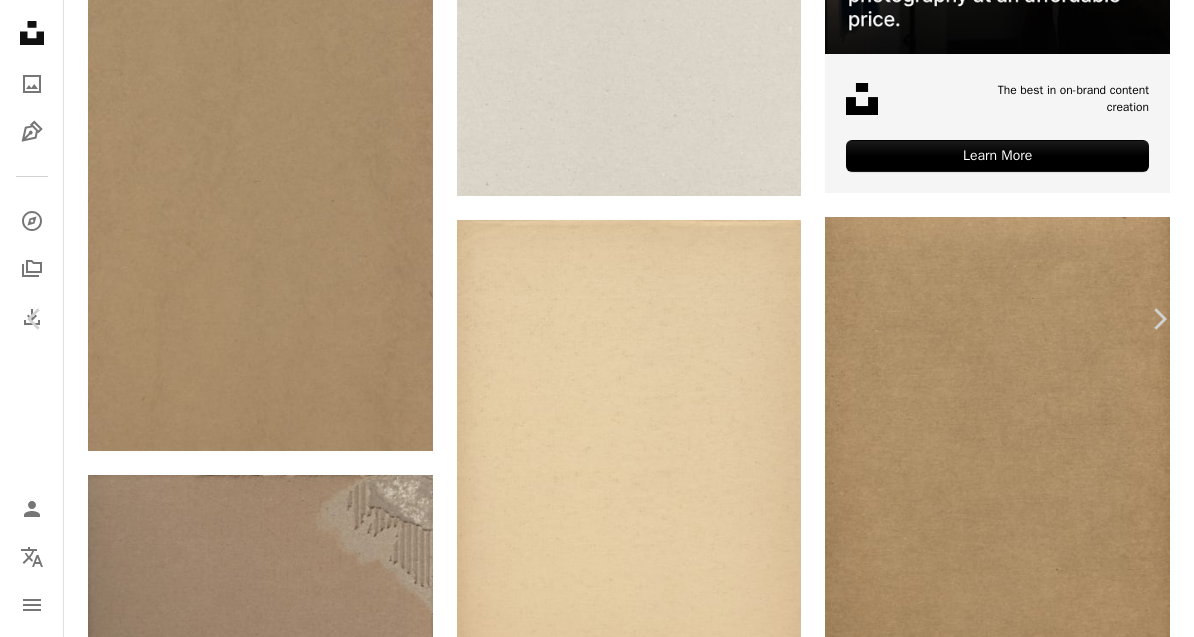 click on "An X shape Chevron left Chevron right [BRAND] [BRAND] A heart A plus sign Download free Chevron down Zoom in Views 8,542,552 Downloads 100,851 A forward-right arrow Share Info icon Info More Actions Calendar outlined Published on  March 23, 2021 Safety Free to use under the  Unsplash License background pattern brown paper background cardboard carton paperboard texture paper purple rug khaki Public domain images Browse premium related images on iStock  |  Save 20% with code UNSPLASH20 View more on iStock  ↗ Related images A heart A plus sign Europeana Arrow pointing down Plus sign for Unsplash+ A heart A plus sign [NAME] For  Unsplash+ A lock Download A heart A plus sign [NAME] Available for hire A checkmark inside of a circle Arrow pointing down A heart A plus sign [NAME] Available for hire A checkmark inside of a circle Arrow pointing down A heart A plus sign [NAME] Available for hire A checkmark inside of a circle Arrow pointing down Plus sign for Unsplash+ A heart A plus sign" at bounding box center [597, 4427] 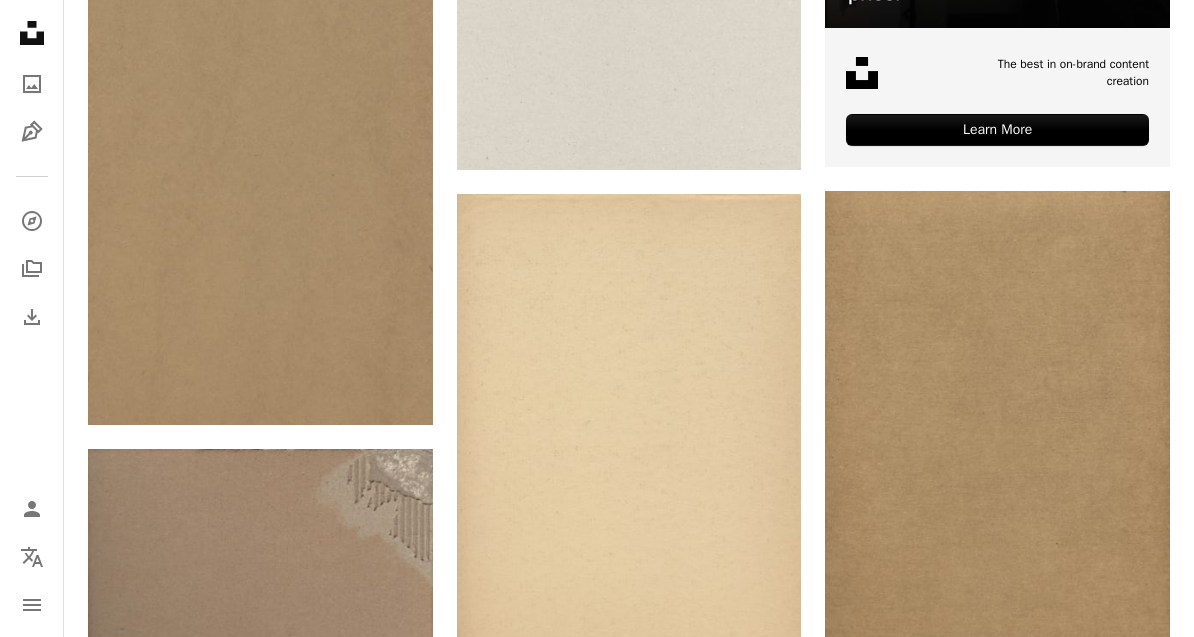 click on "A heart A plus sign Kiwihug Arrow pointing down" at bounding box center (997, 429) 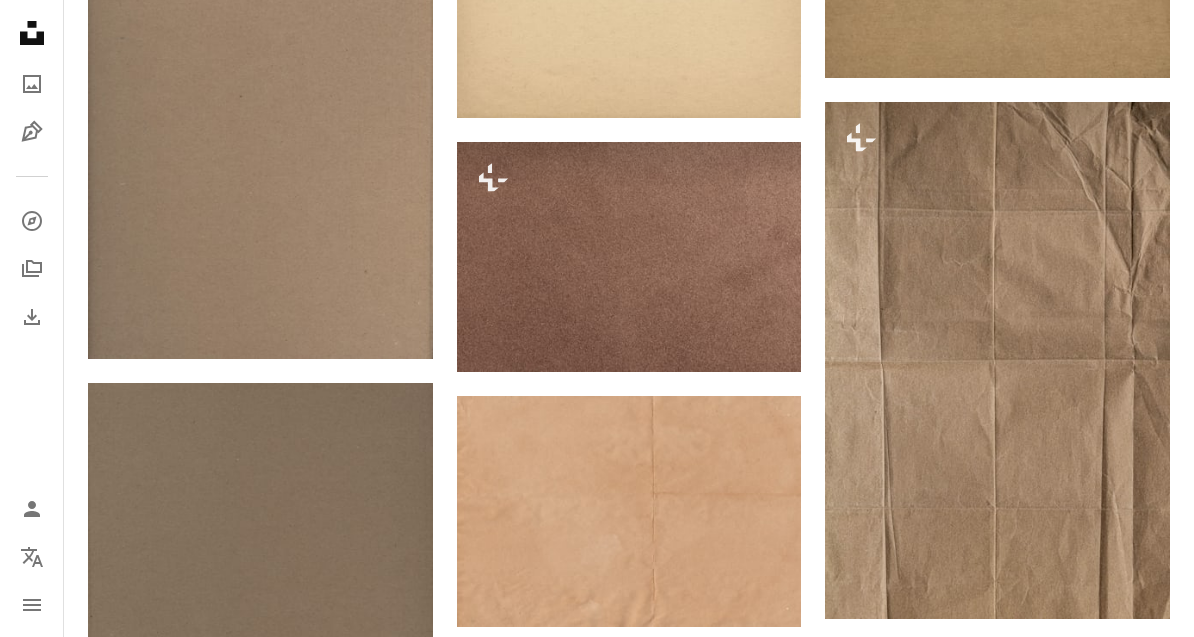 scroll, scrollTop: 1407, scrollLeft: 0, axis: vertical 